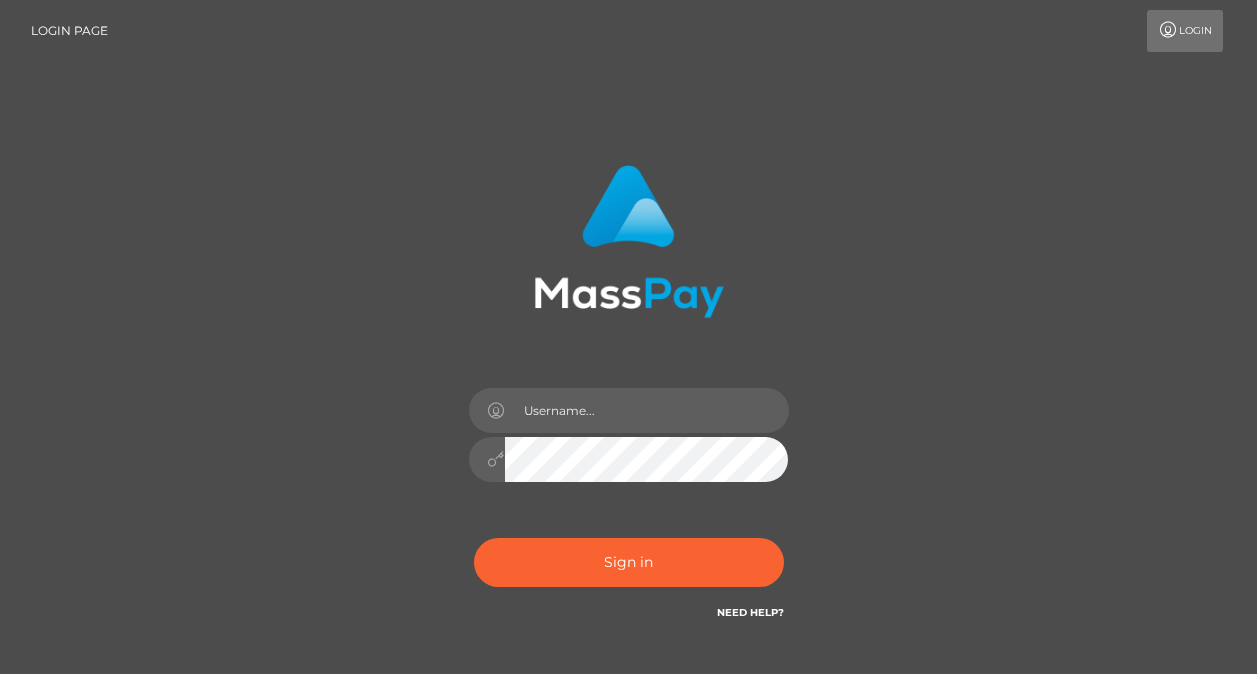 scroll, scrollTop: 0, scrollLeft: 0, axis: both 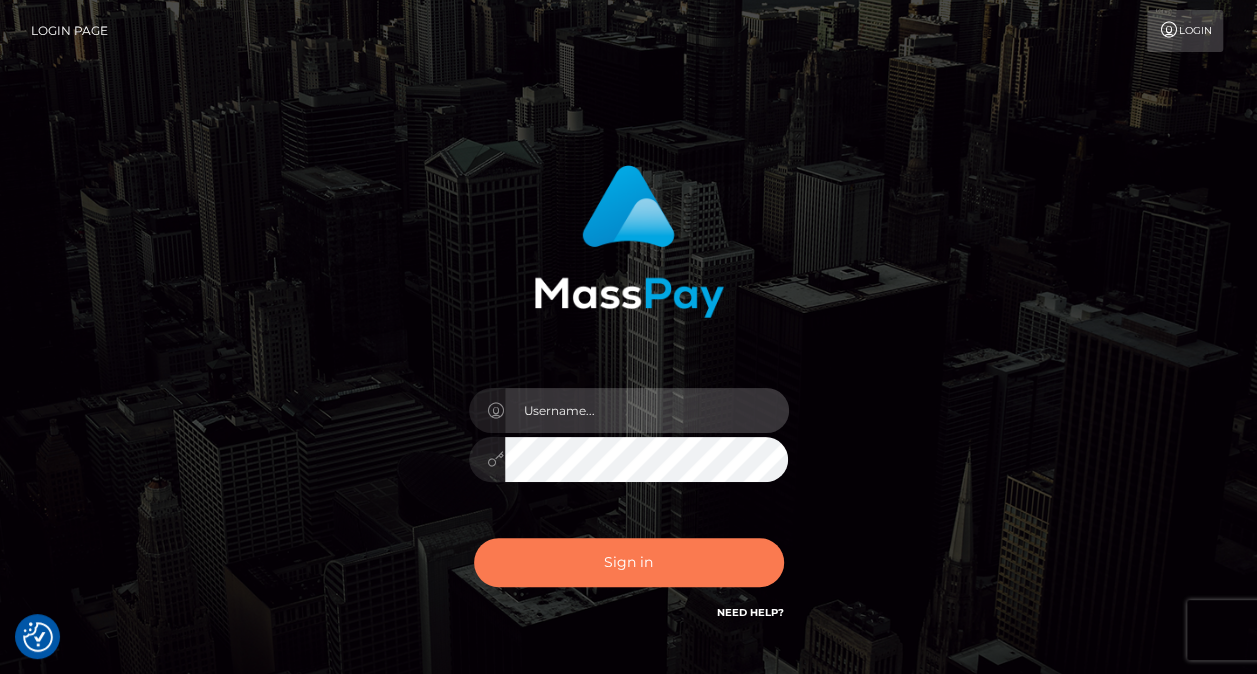 type on "[EMAIL]" 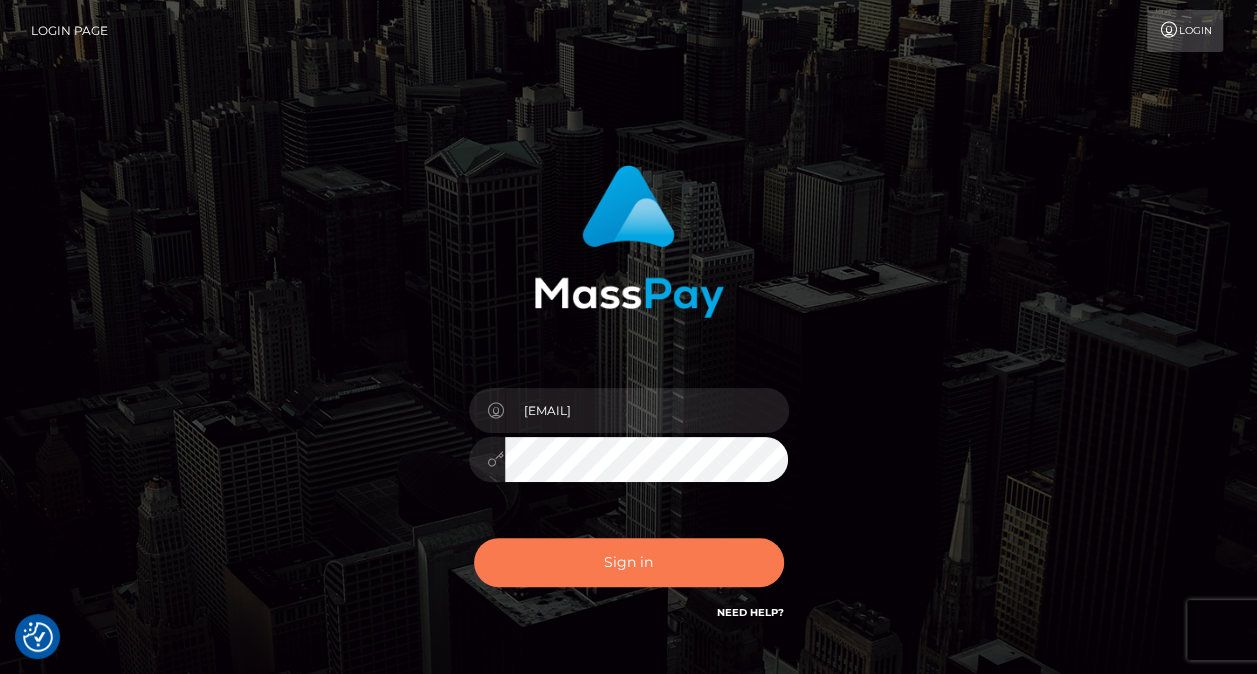 click on "Sign in" at bounding box center (629, 562) 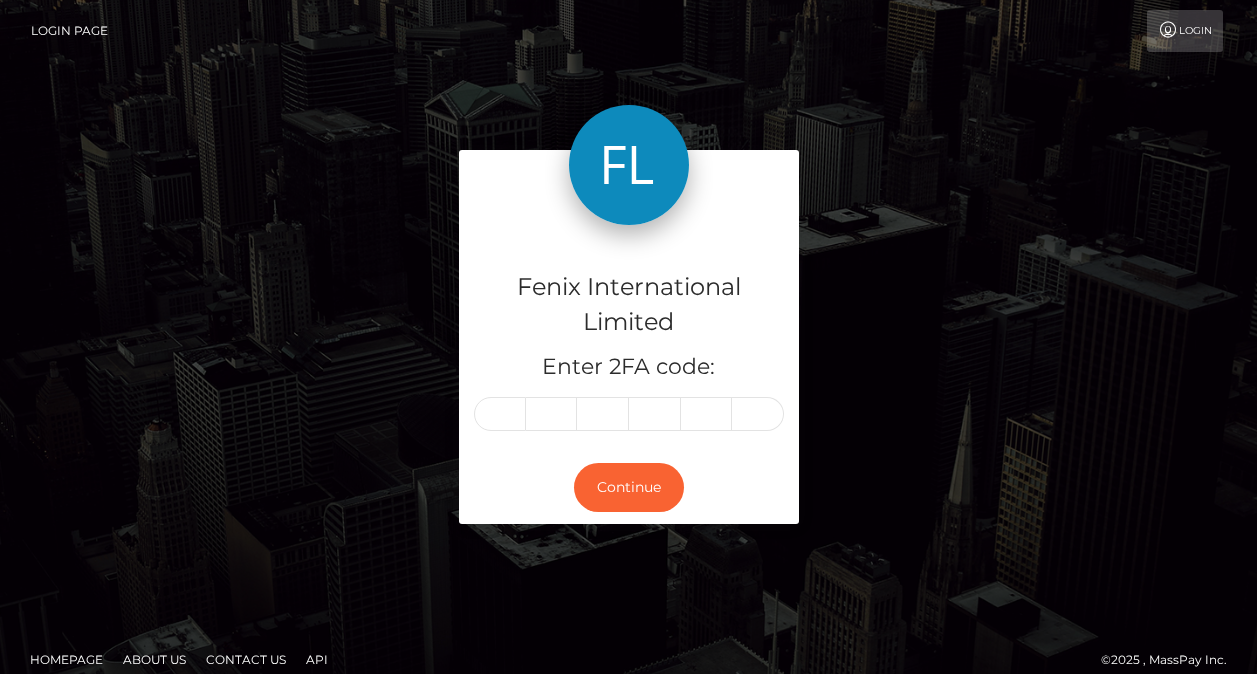 scroll, scrollTop: 0, scrollLeft: 0, axis: both 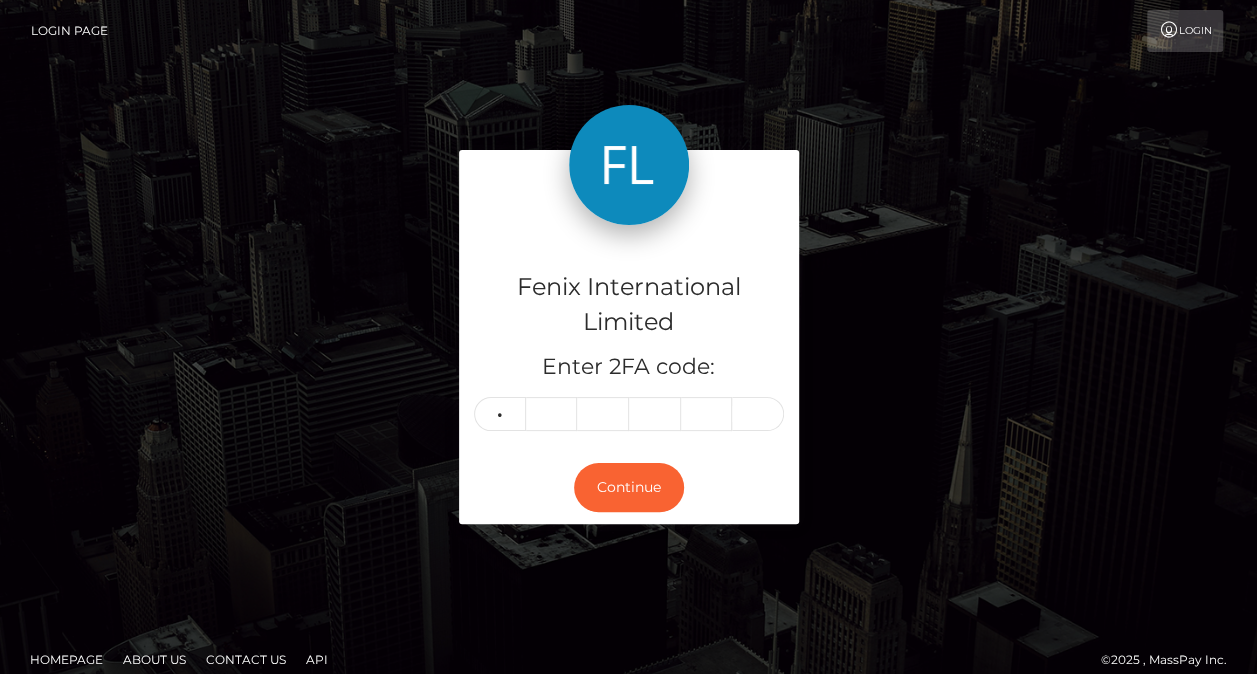 type on "0" 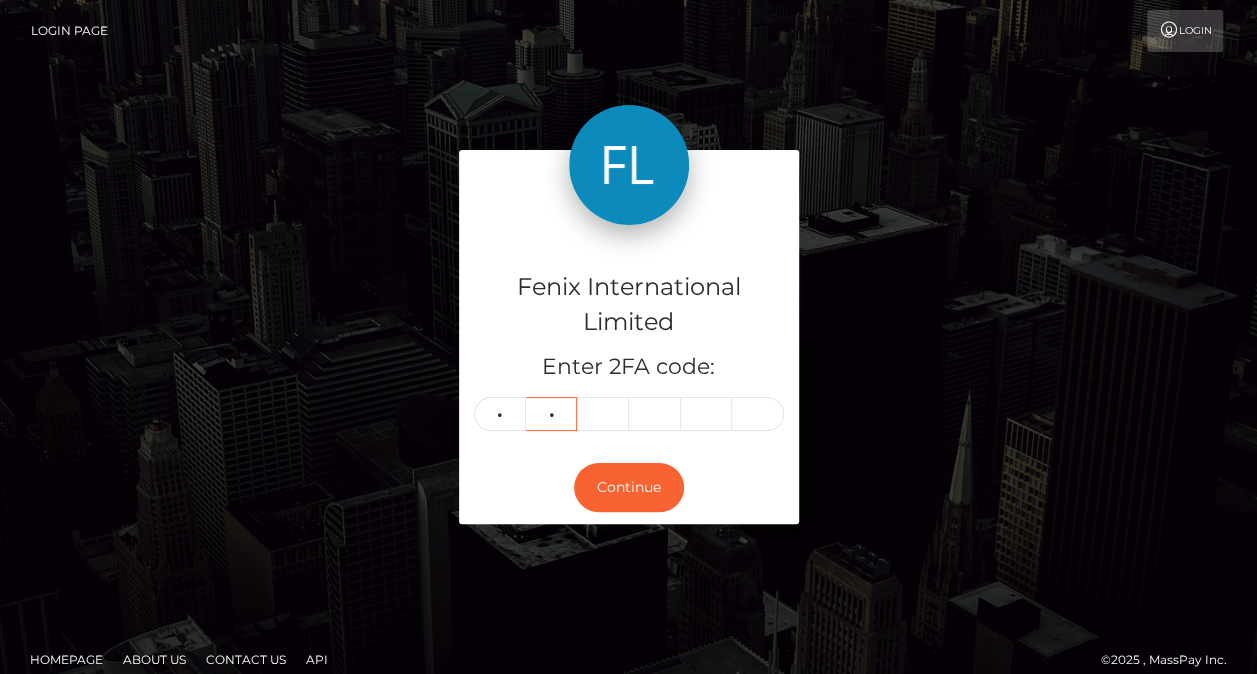 type on "4" 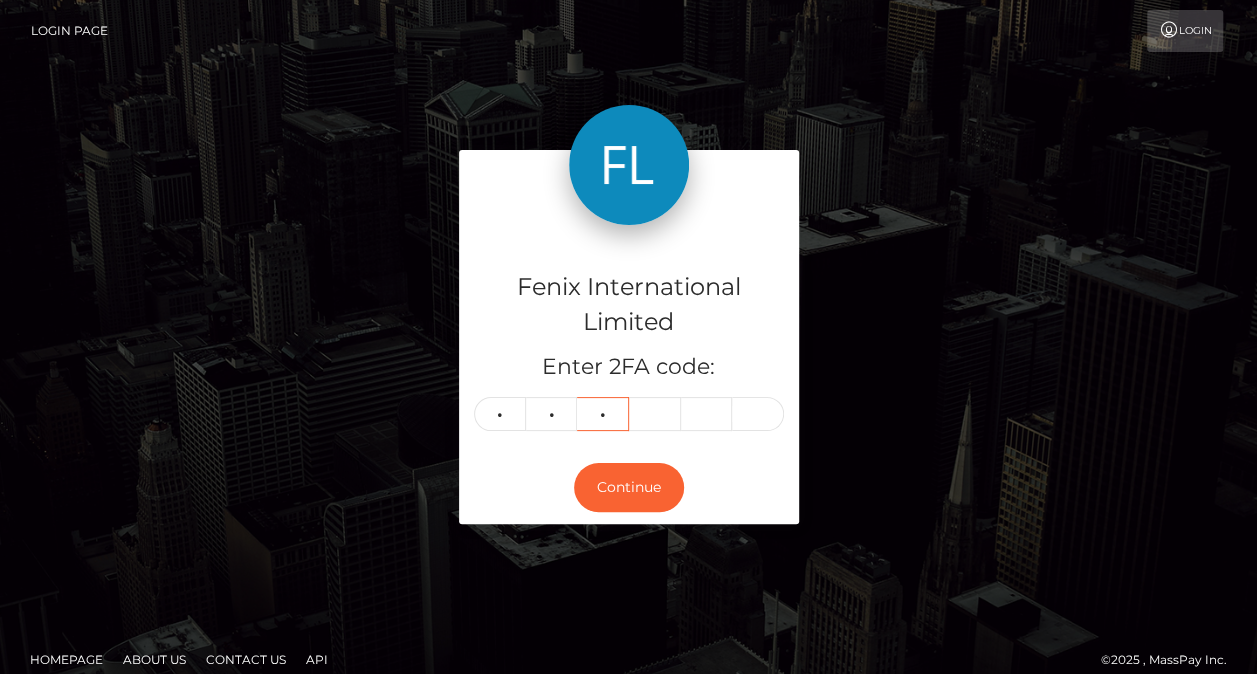 type on "4" 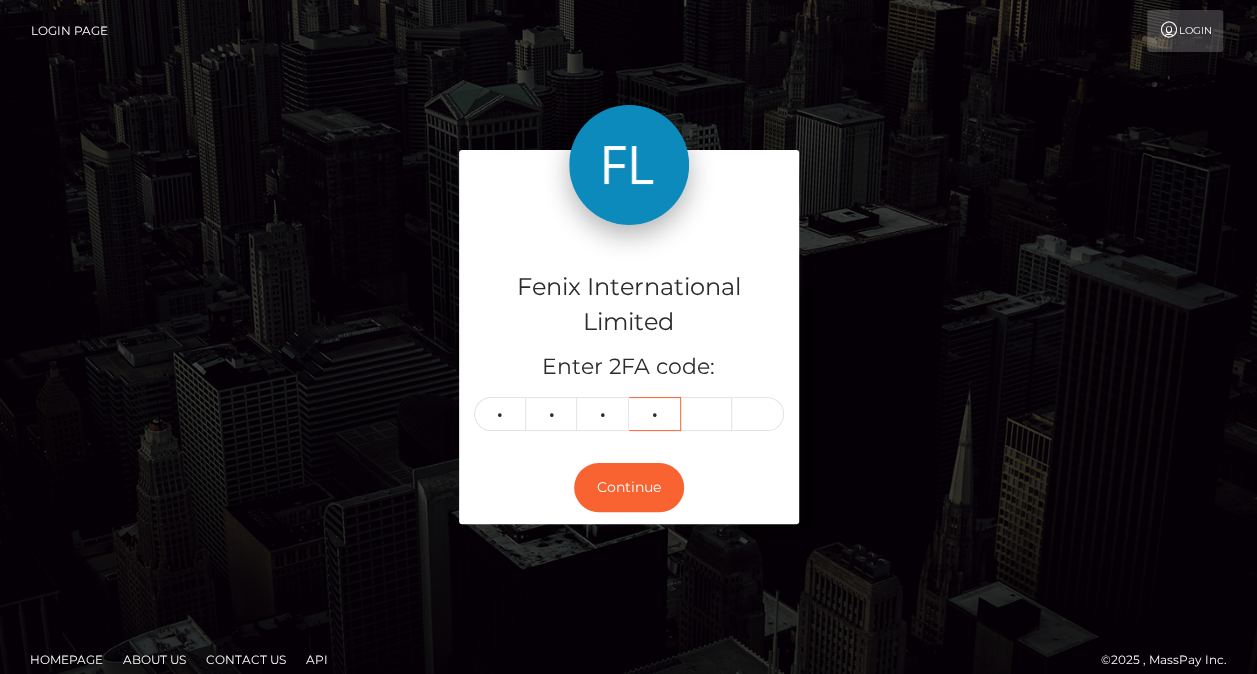 type on "9" 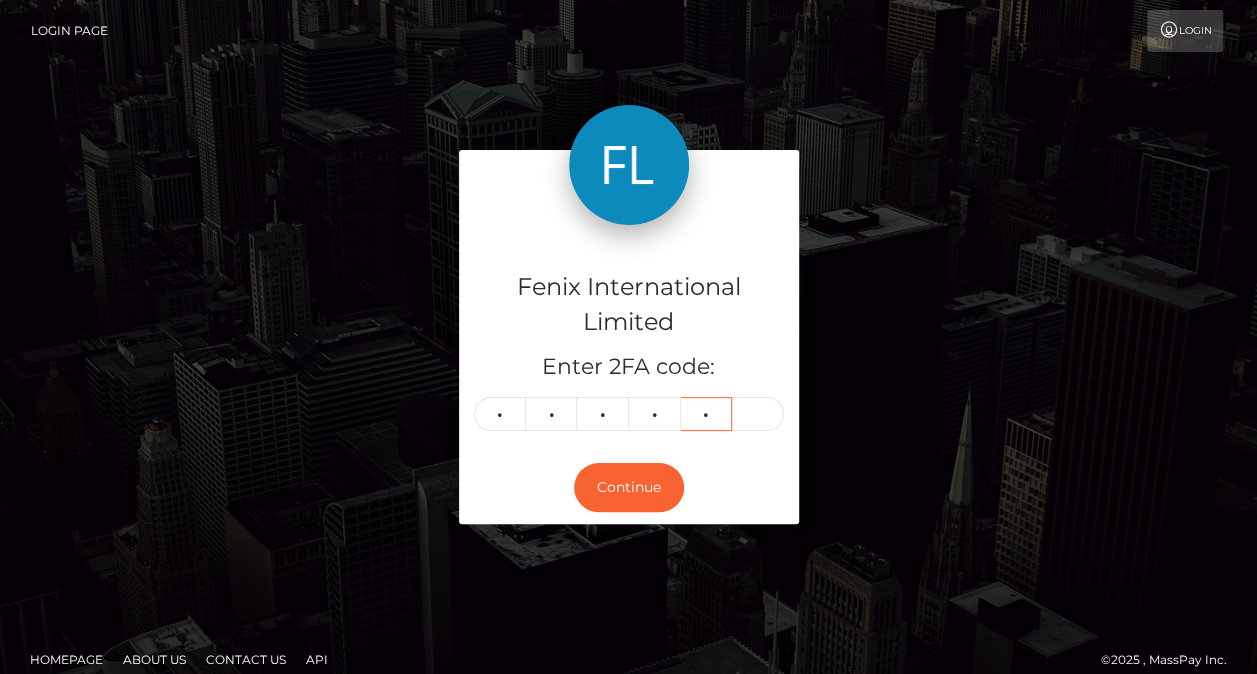 type on "0" 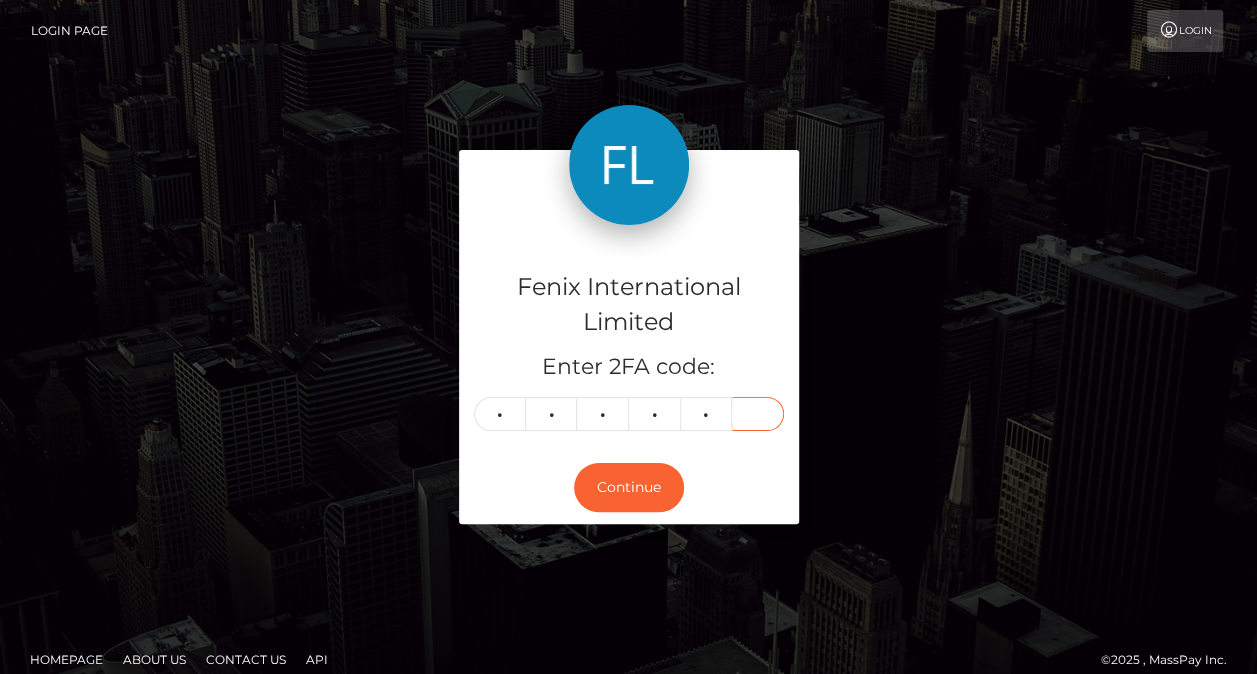 type on "6" 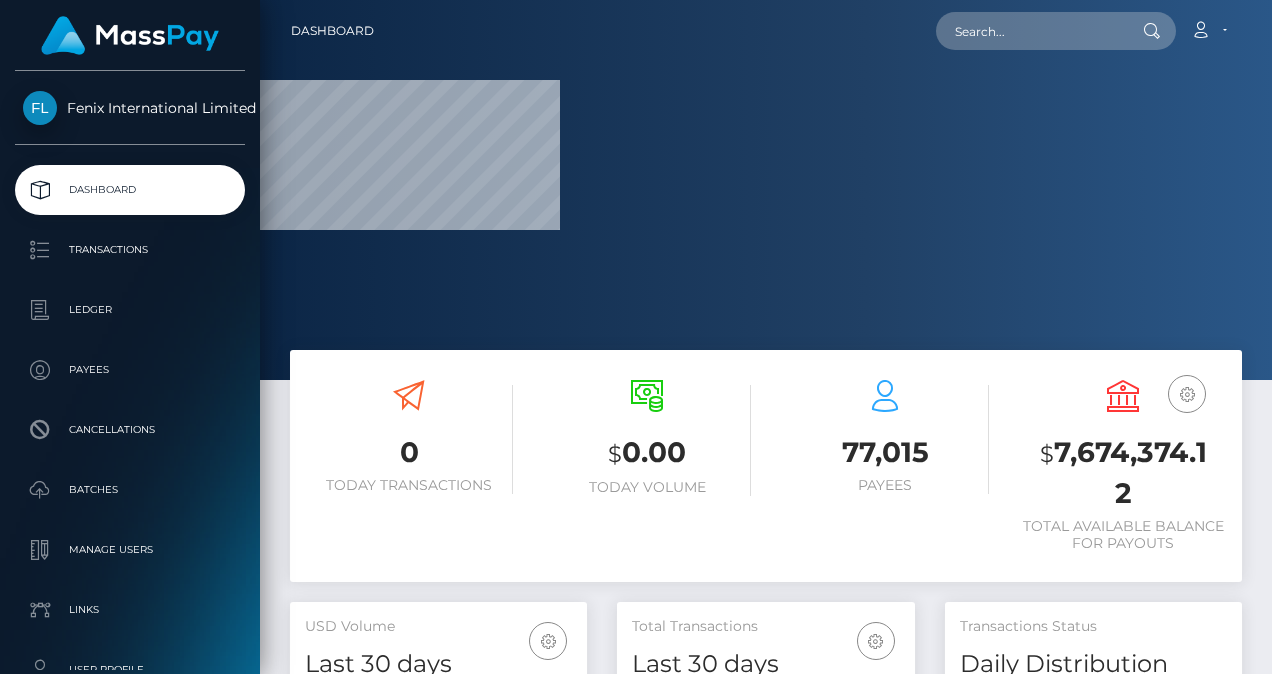 scroll, scrollTop: 0, scrollLeft: 0, axis: both 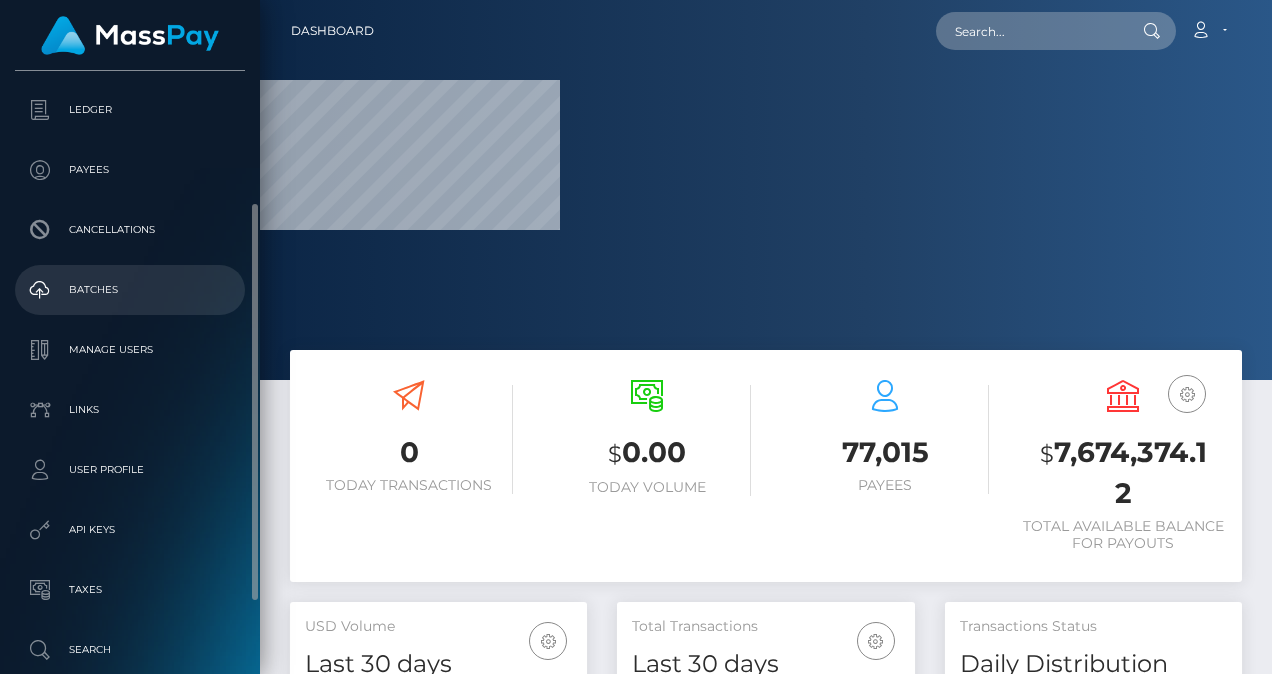 click on "Batches" at bounding box center [130, 290] 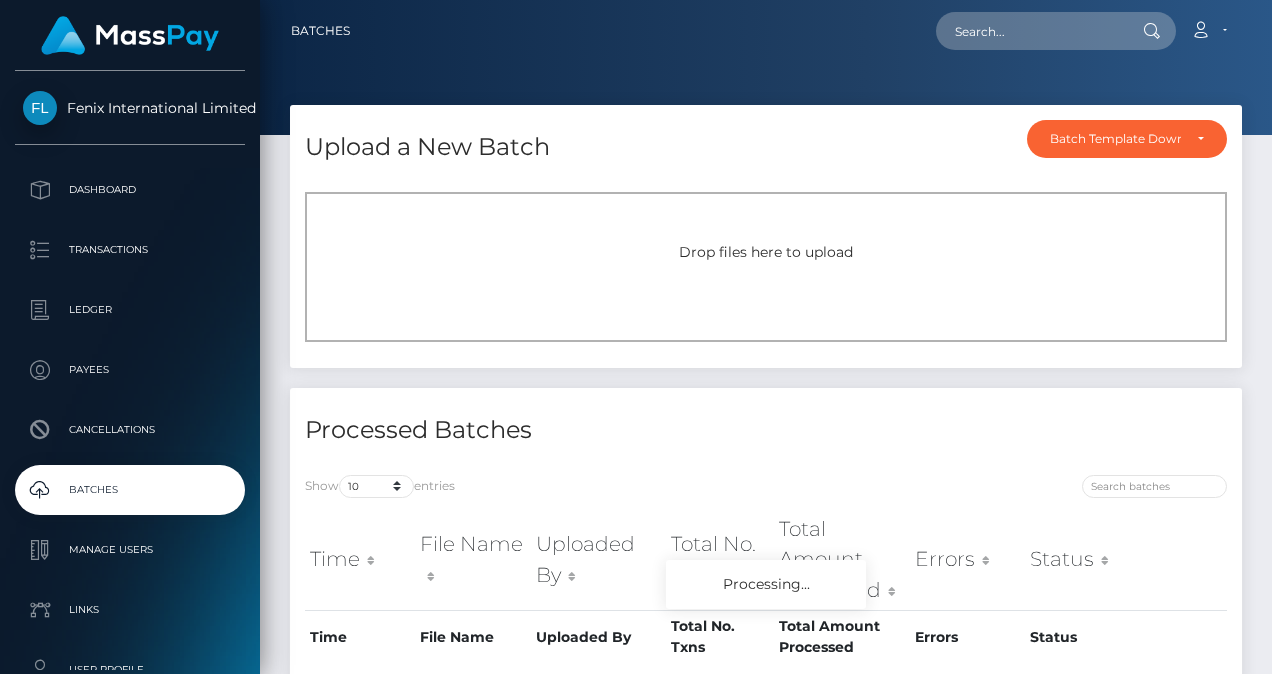 scroll, scrollTop: 0, scrollLeft: 0, axis: both 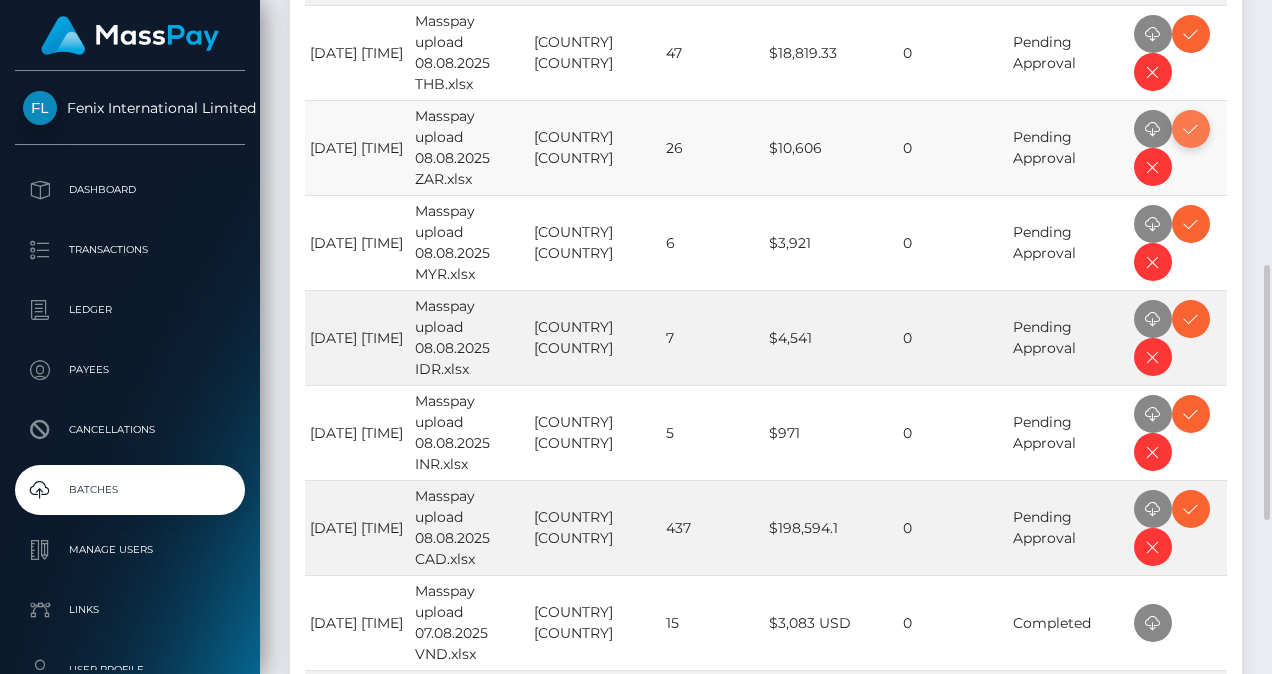 click at bounding box center [1191, 129] 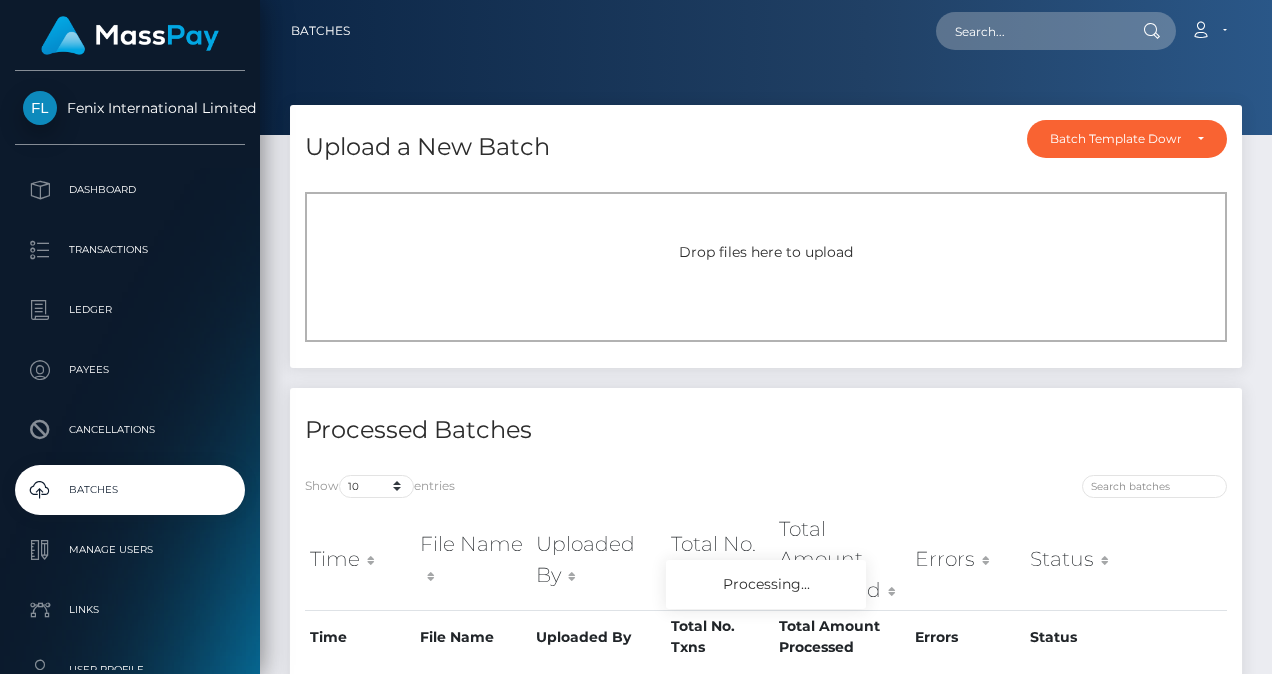 scroll, scrollTop: 0, scrollLeft: 0, axis: both 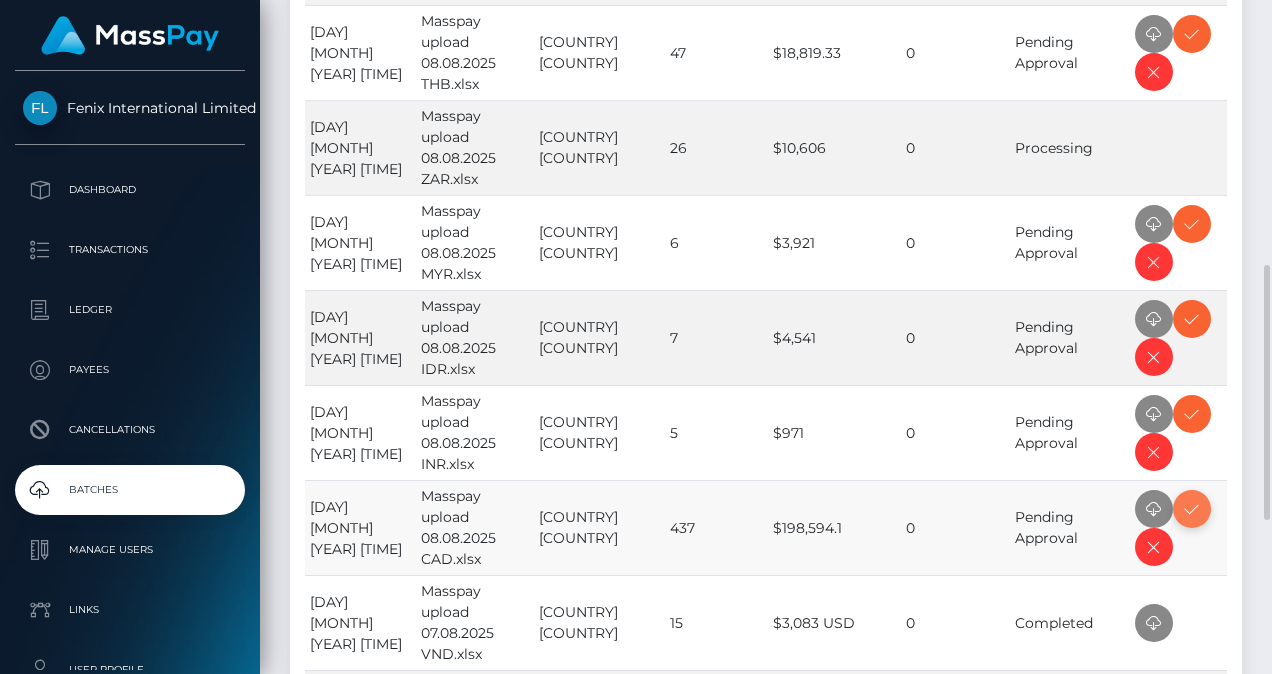 click at bounding box center (1192, 509) 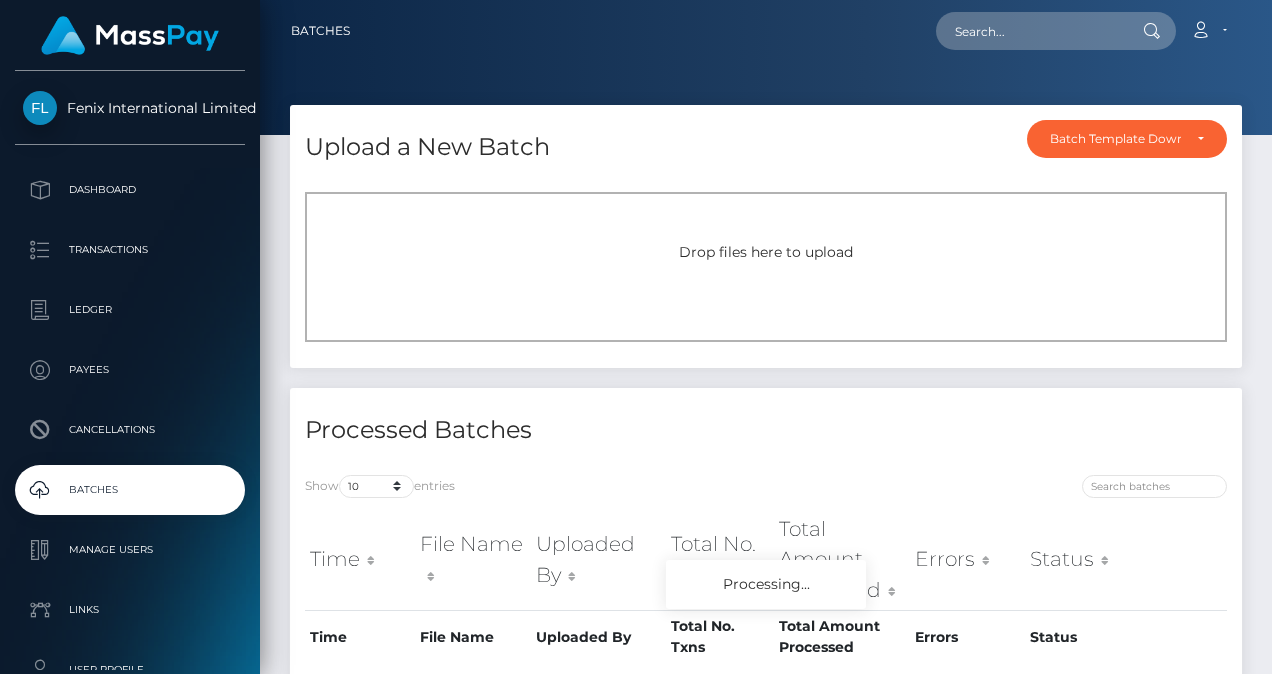 scroll, scrollTop: 0, scrollLeft: 0, axis: both 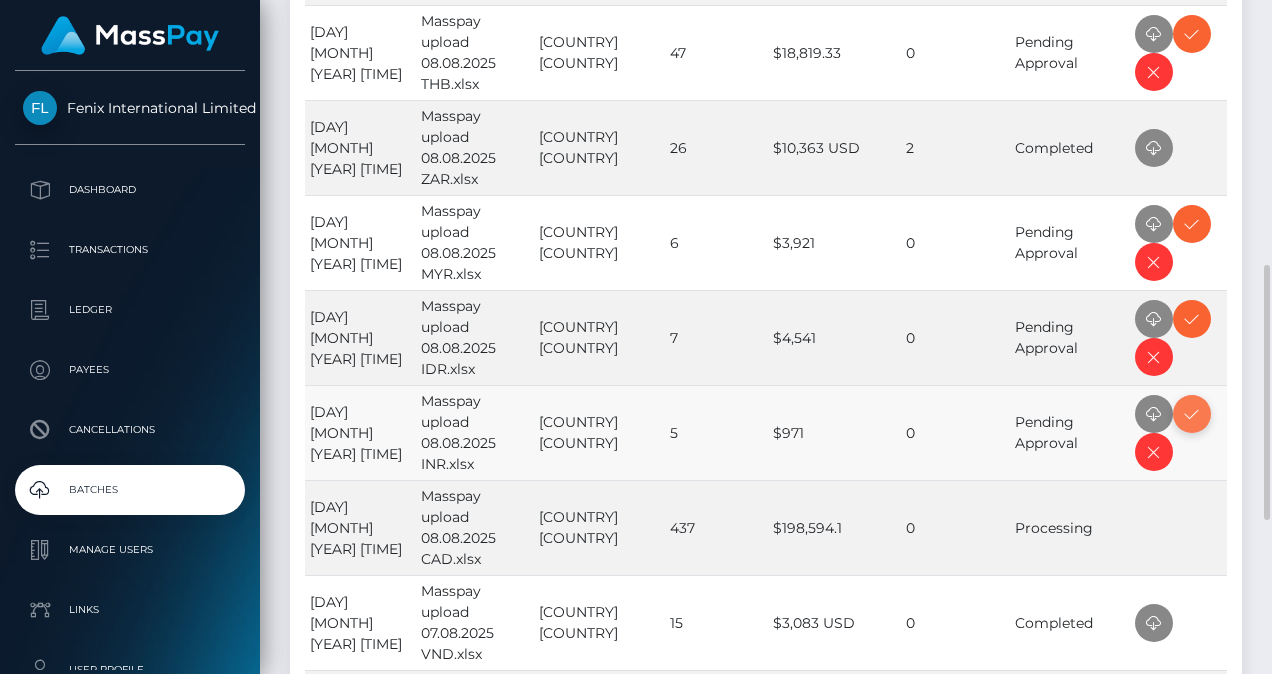 click at bounding box center [1192, 414] 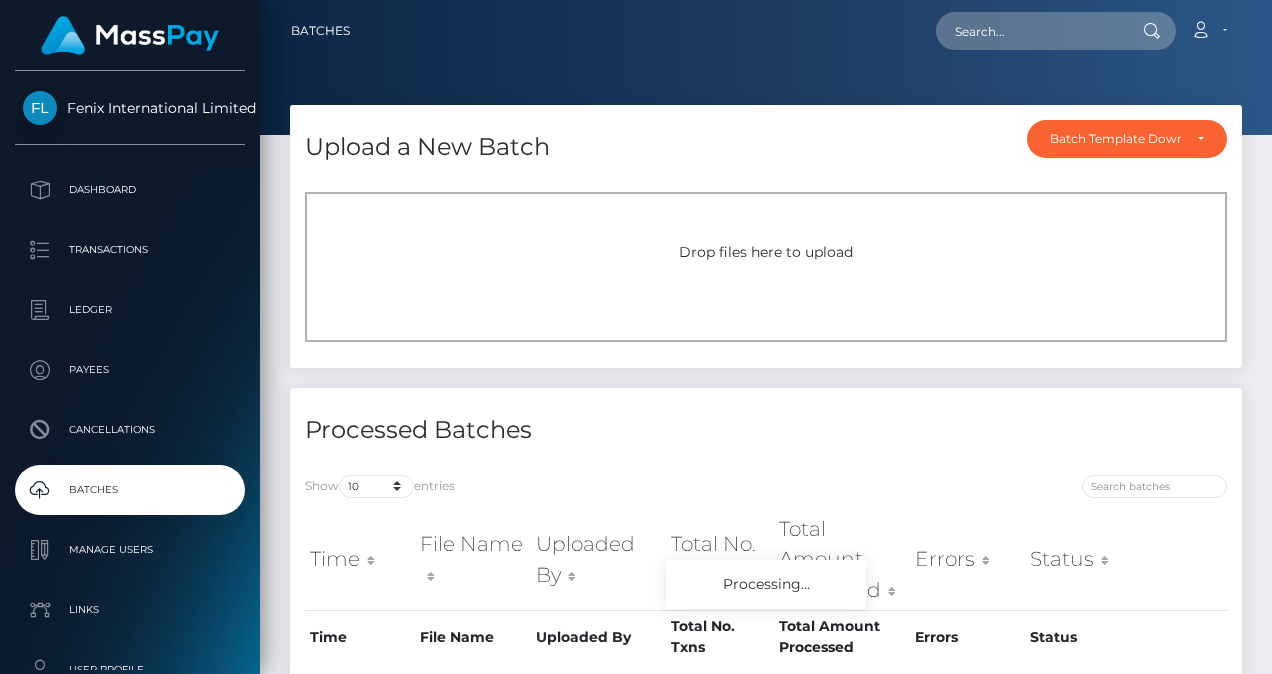 scroll, scrollTop: 0, scrollLeft: 0, axis: both 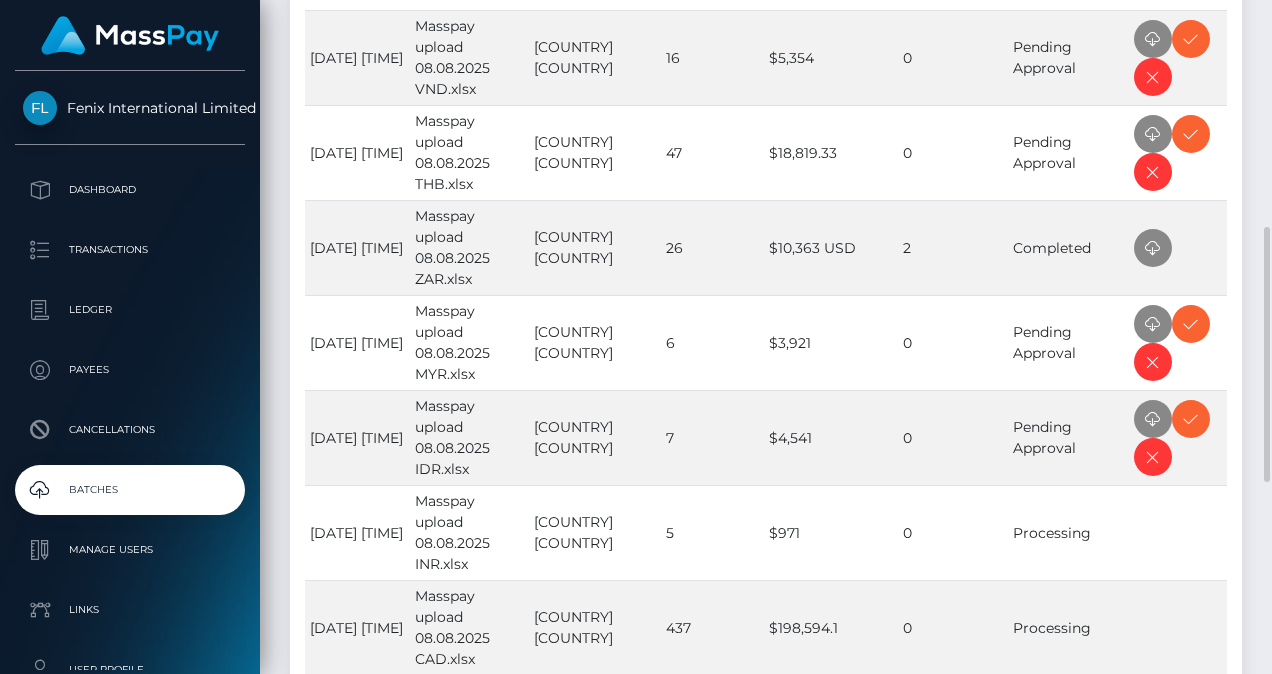 click at bounding box center [1191, 419] 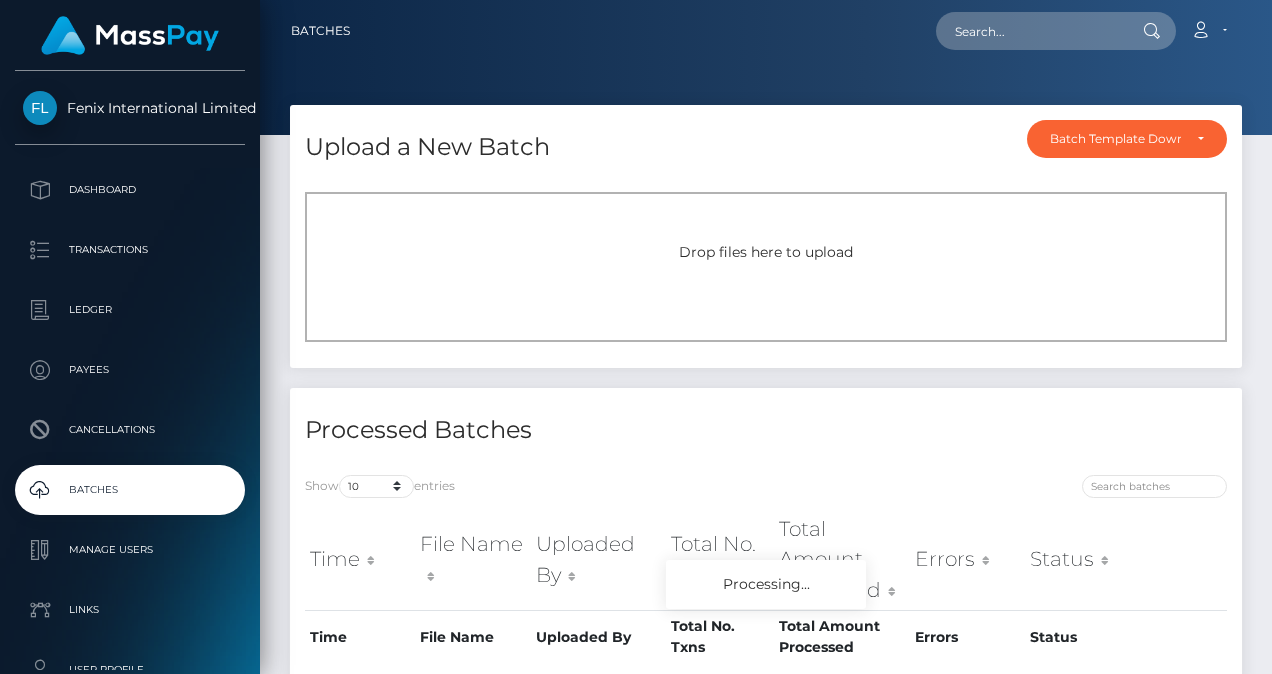 scroll, scrollTop: 0, scrollLeft: 0, axis: both 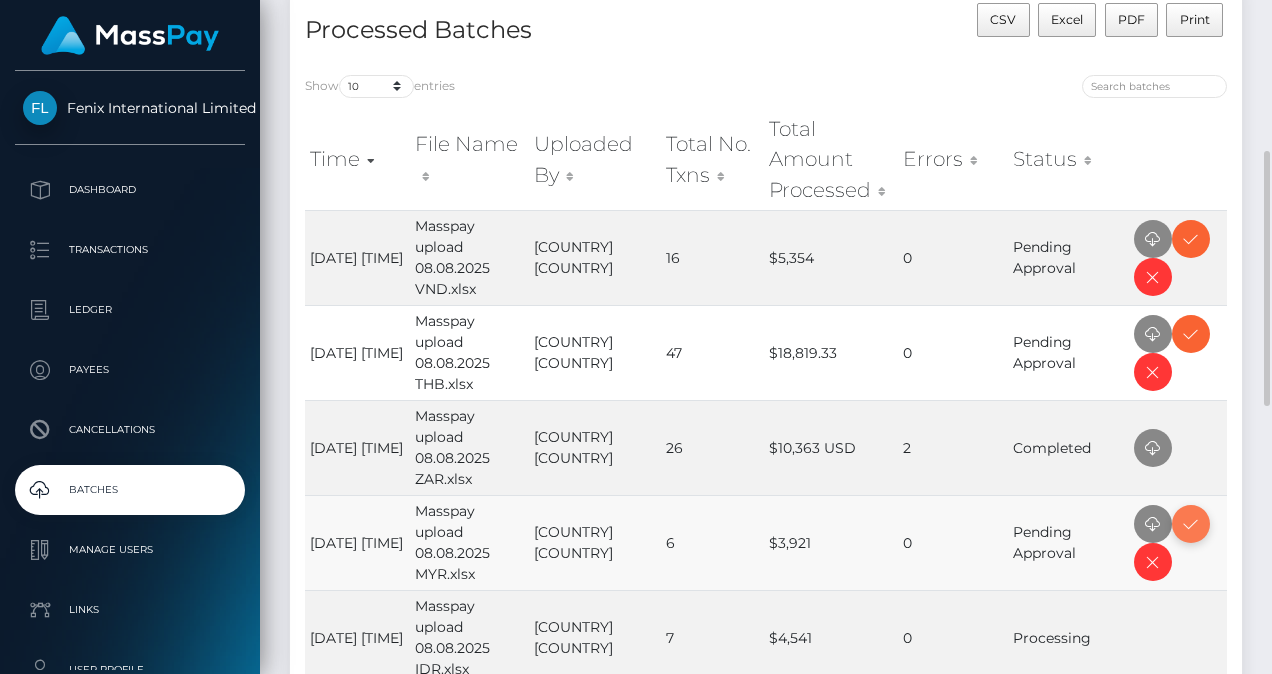 click at bounding box center [1191, 524] 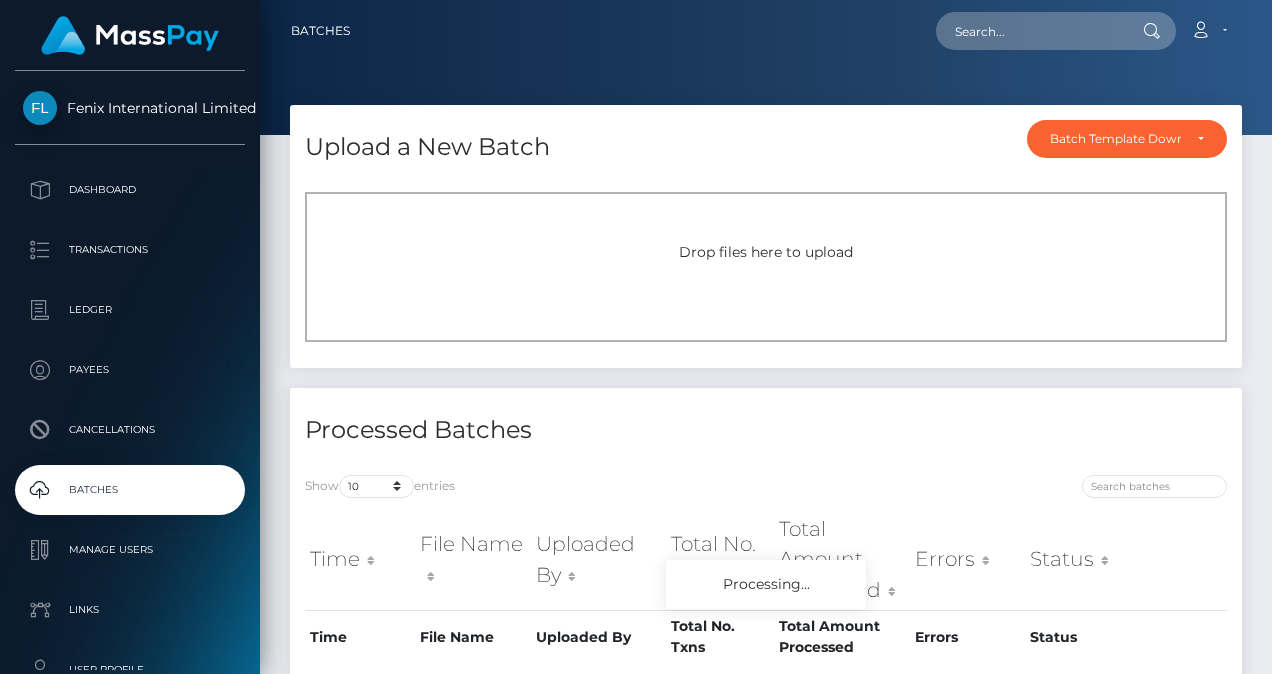 scroll, scrollTop: 0, scrollLeft: 0, axis: both 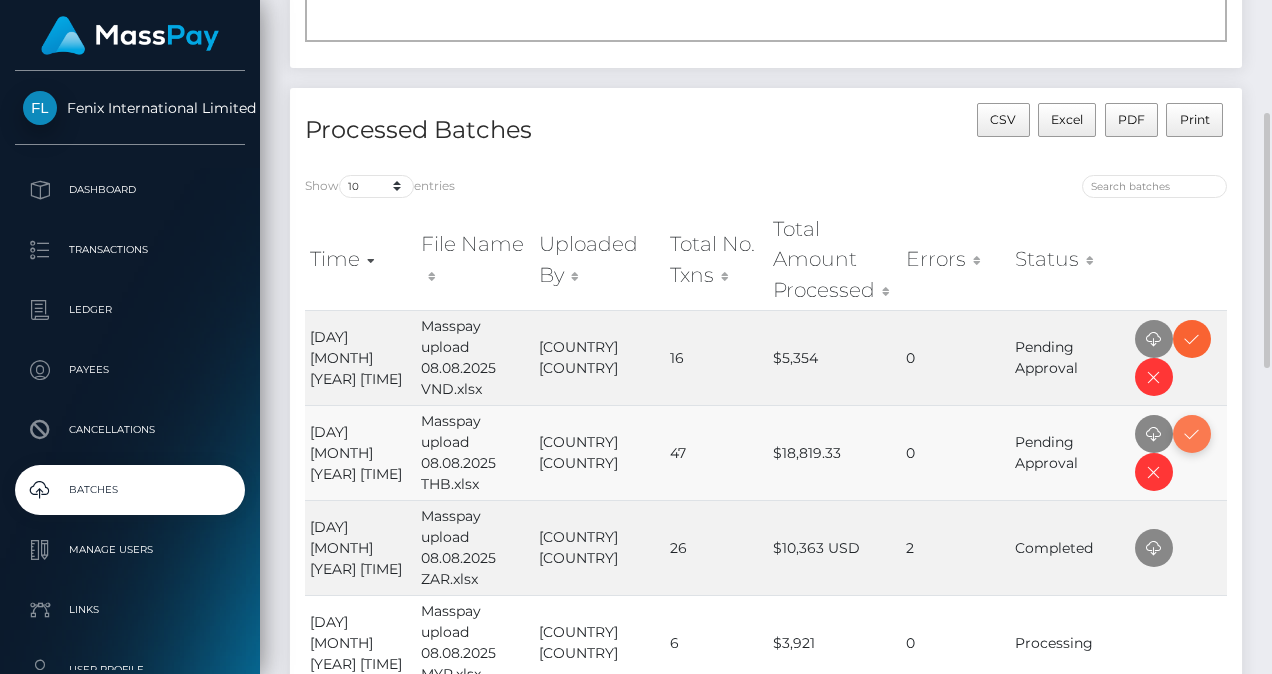 click at bounding box center [1192, 434] 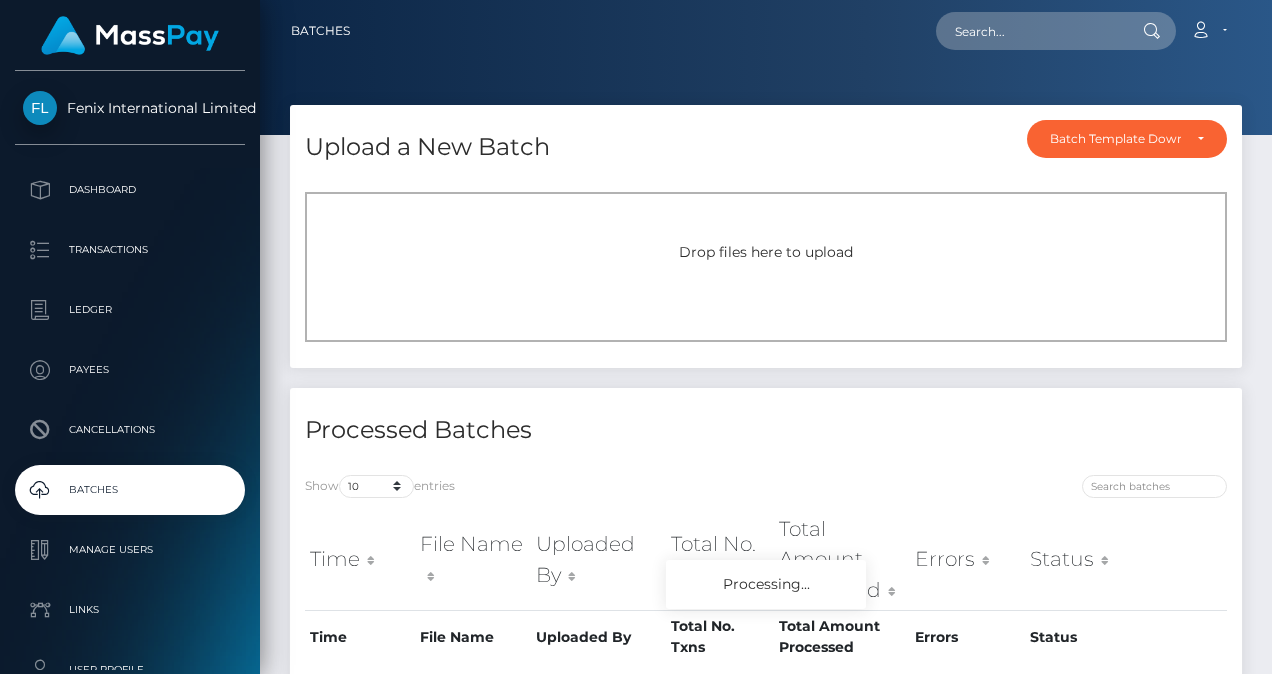 scroll, scrollTop: 0, scrollLeft: 0, axis: both 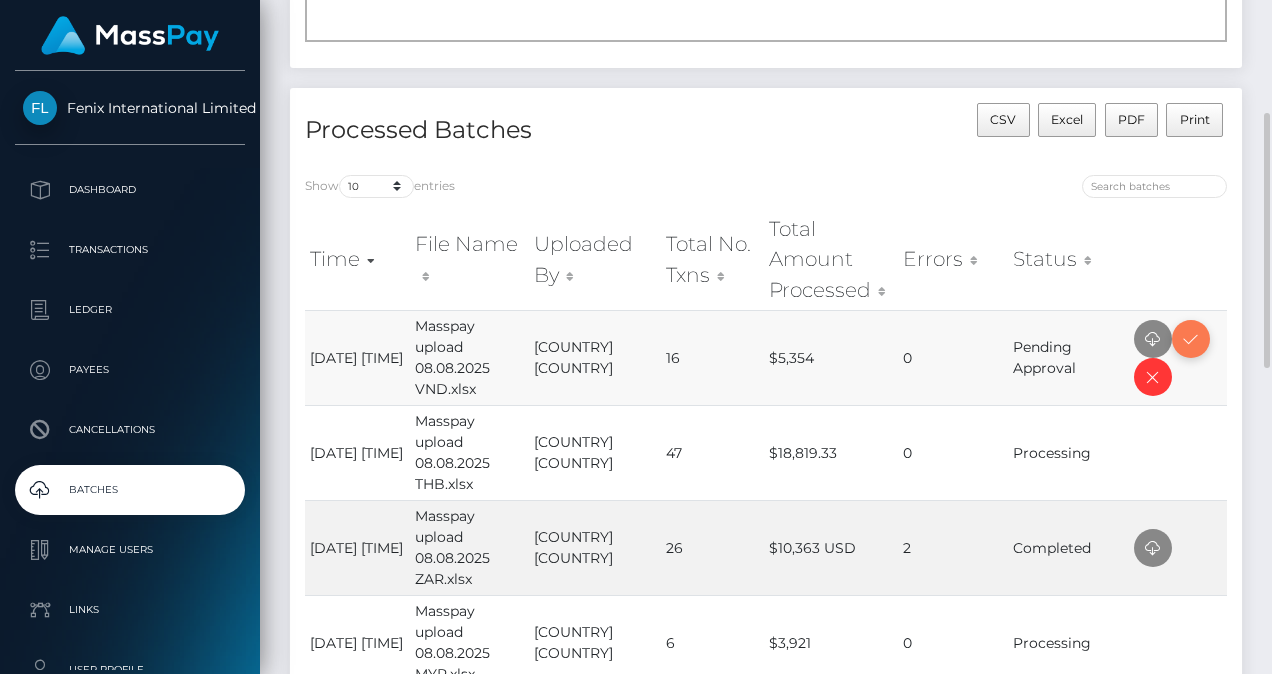 click at bounding box center [1191, 339] 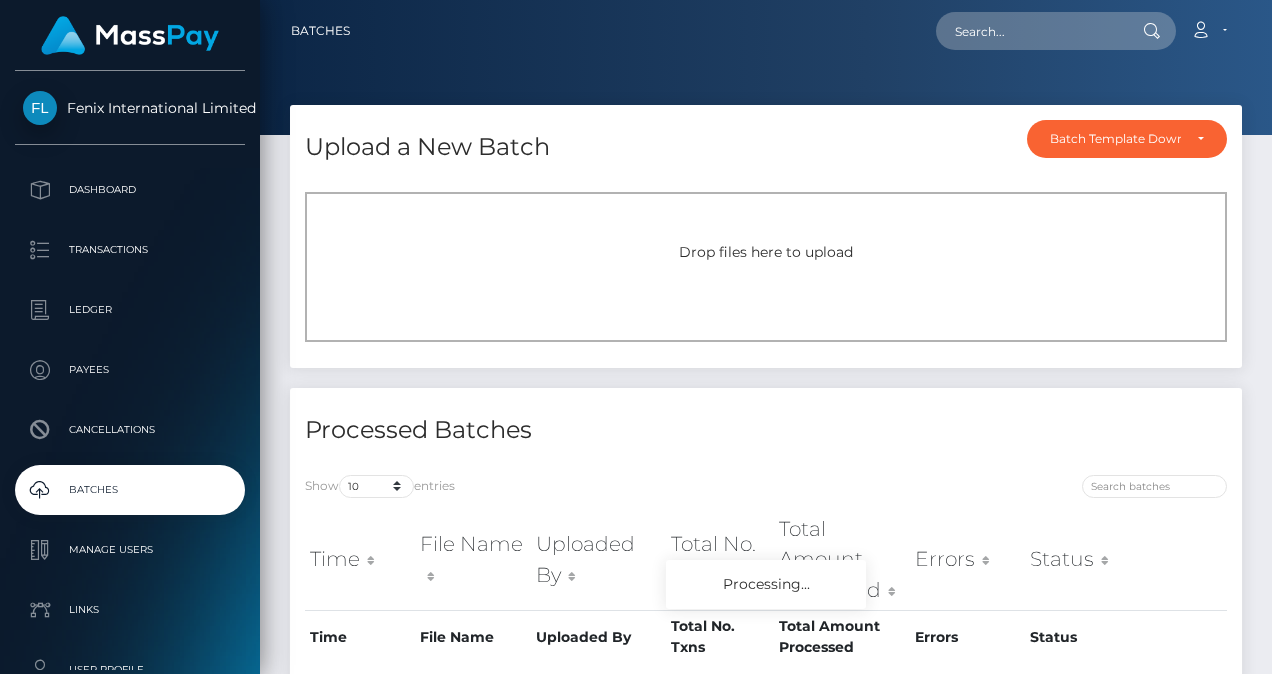 scroll, scrollTop: 0, scrollLeft: 0, axis: both 